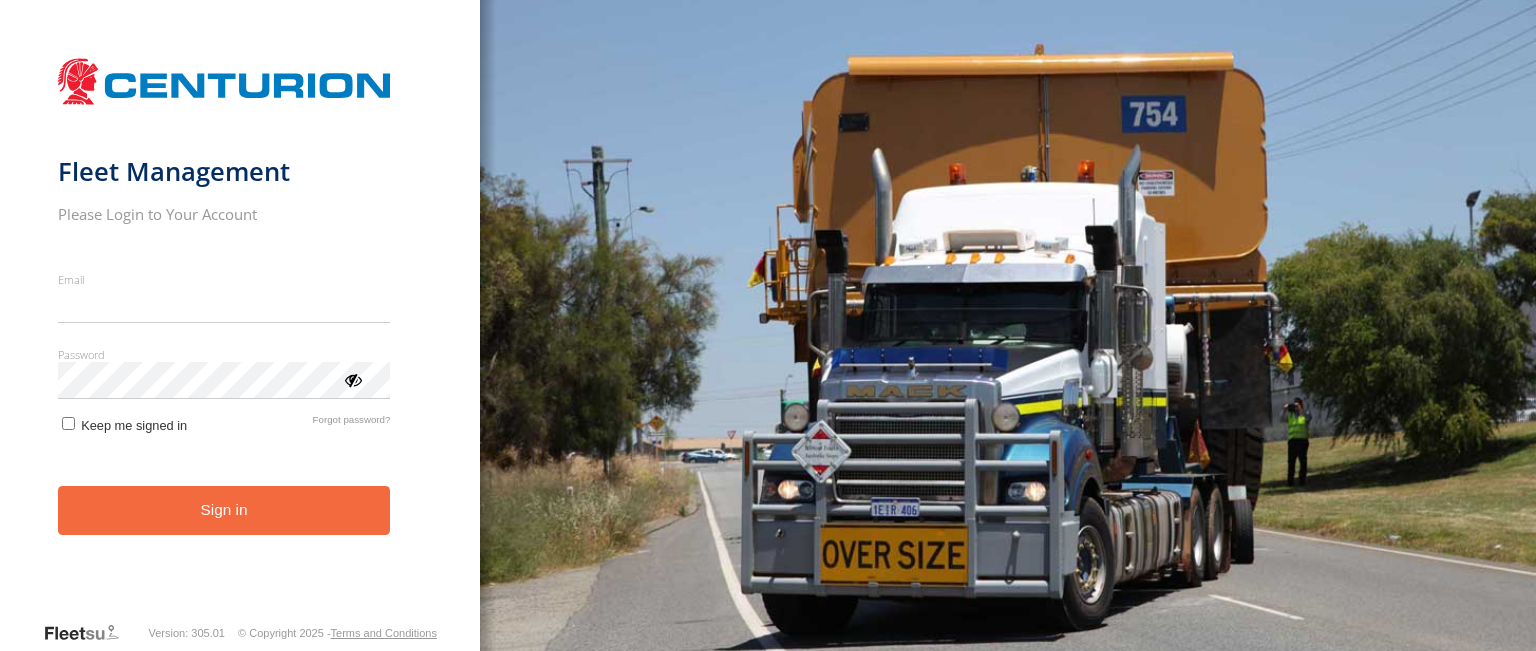 scroll, scrollTop: 0, scrollLeft: 0, axis: both 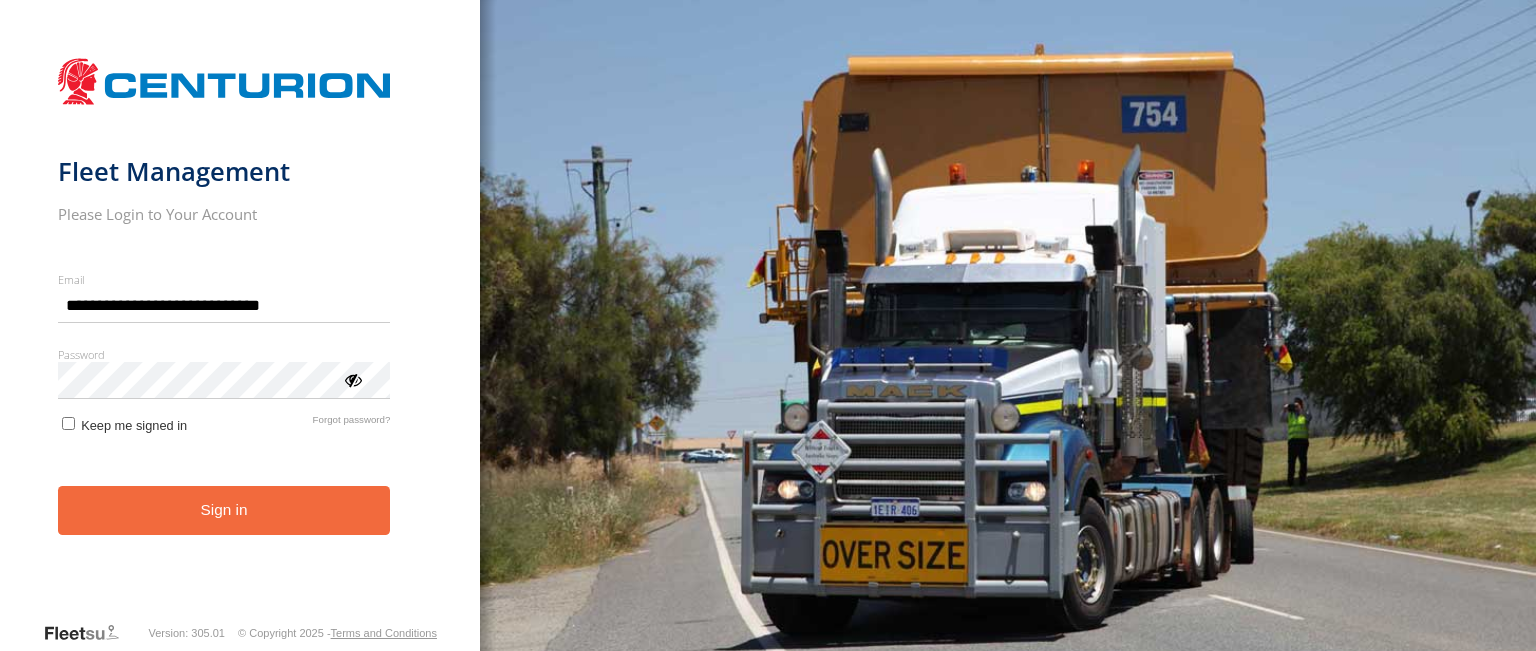 click on "**********" at bounding box center [240, 334] 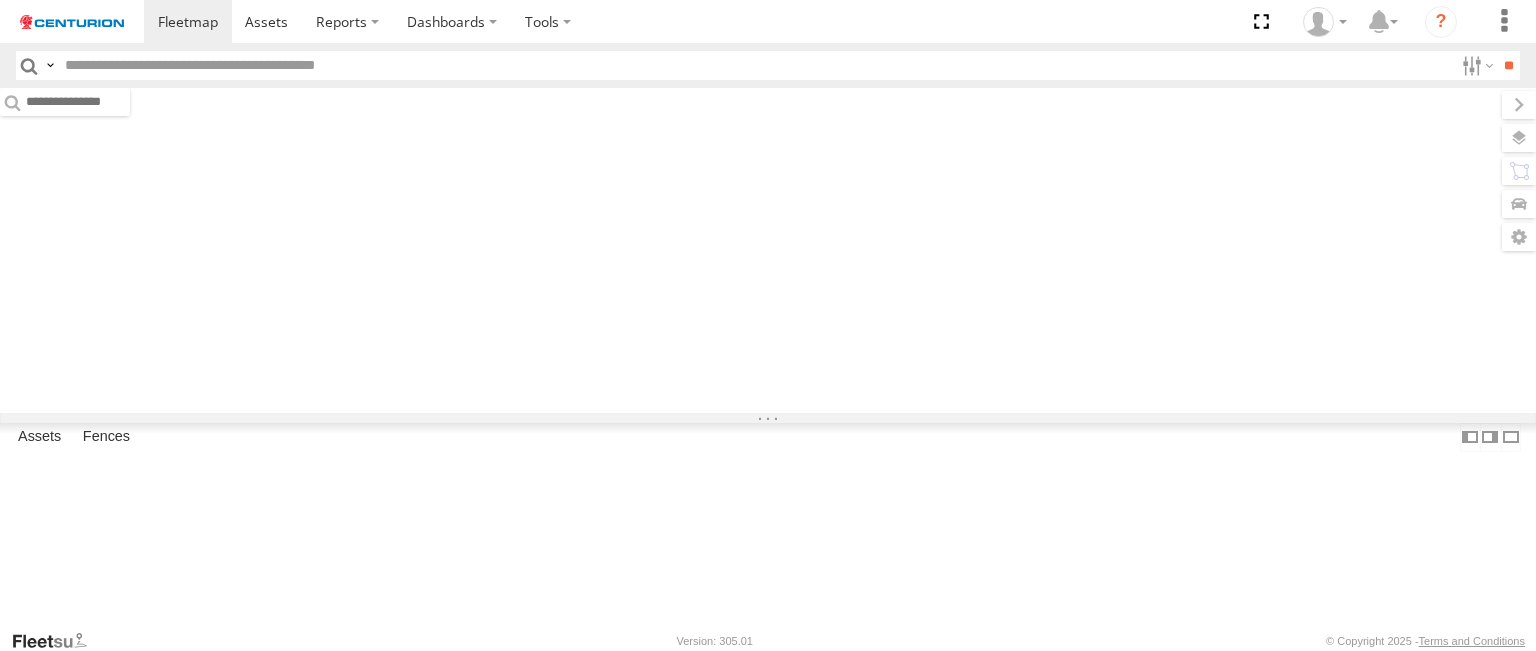 scroll, scrollTop: 0, scrollLeft: 0, axis: both 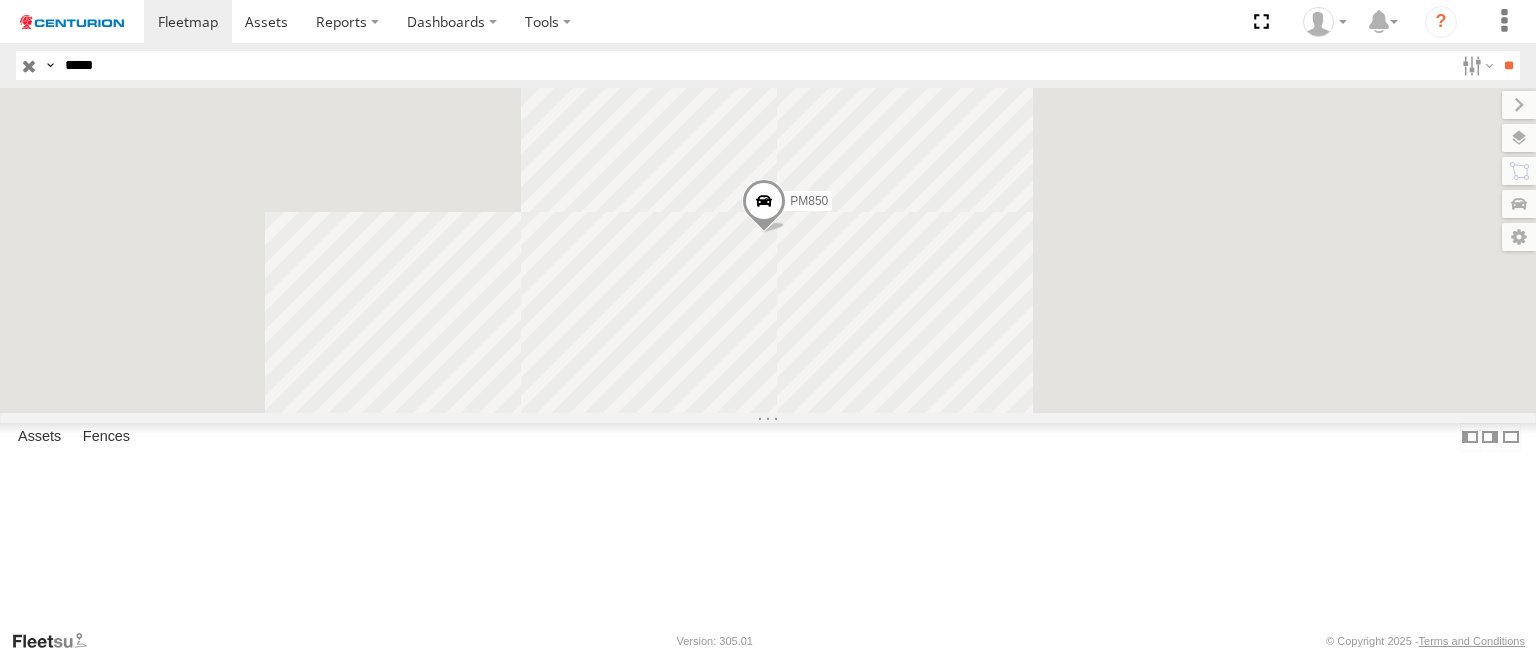 type on "*****" 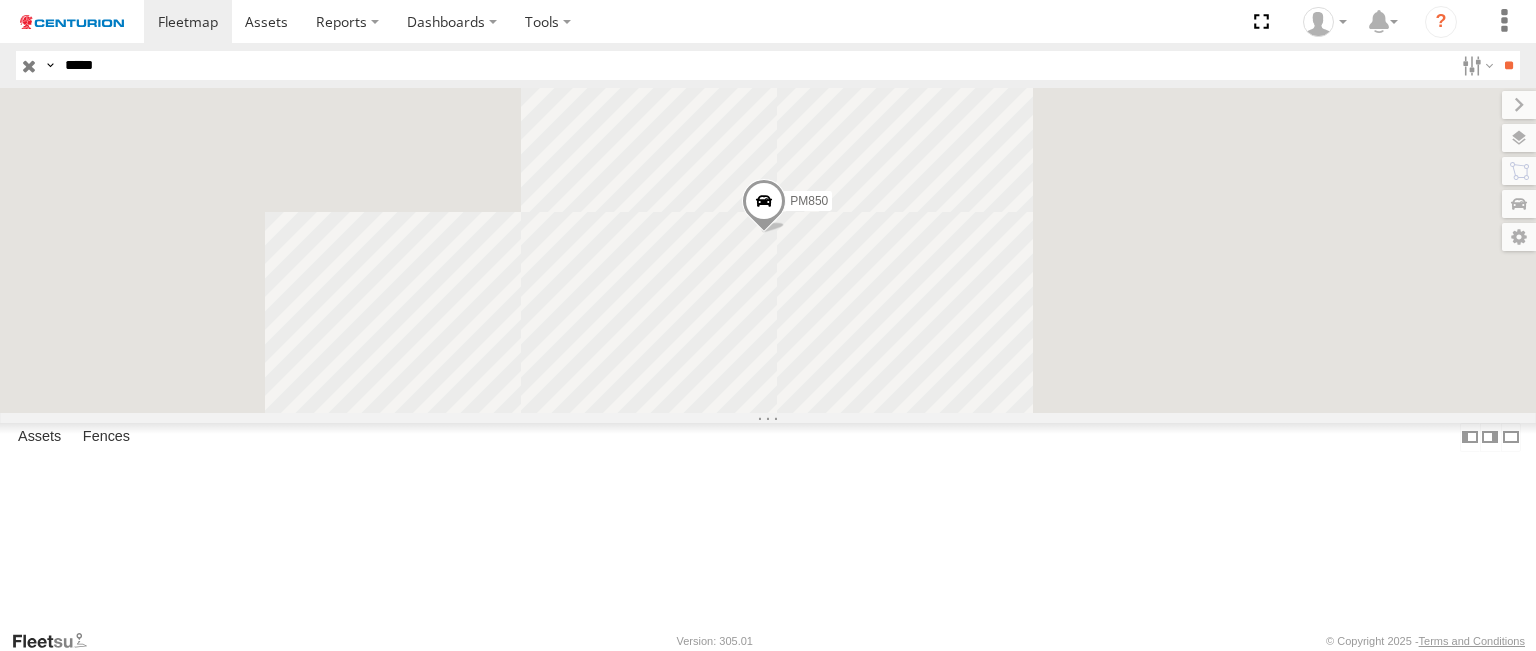 click on "**" at bounding box center [1508, 65] 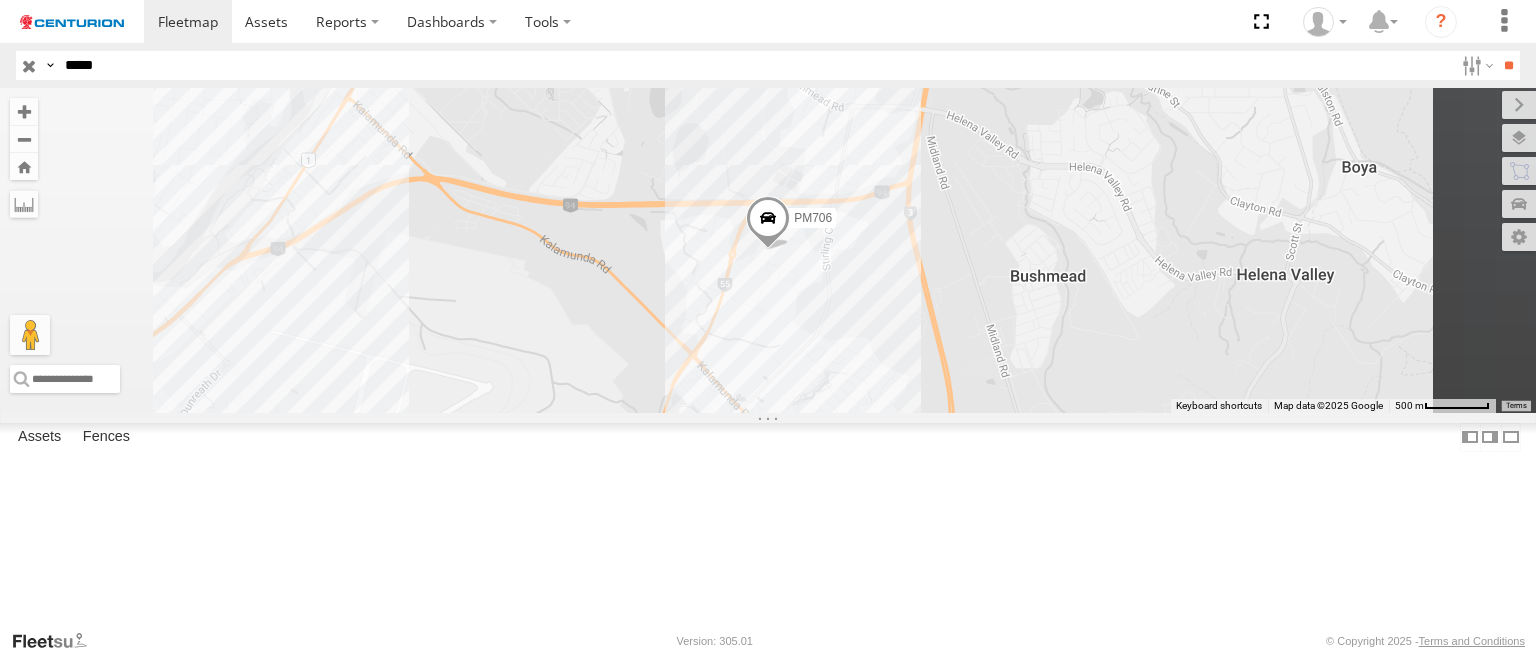 click on "PM706" at bounding box center [768, 250] 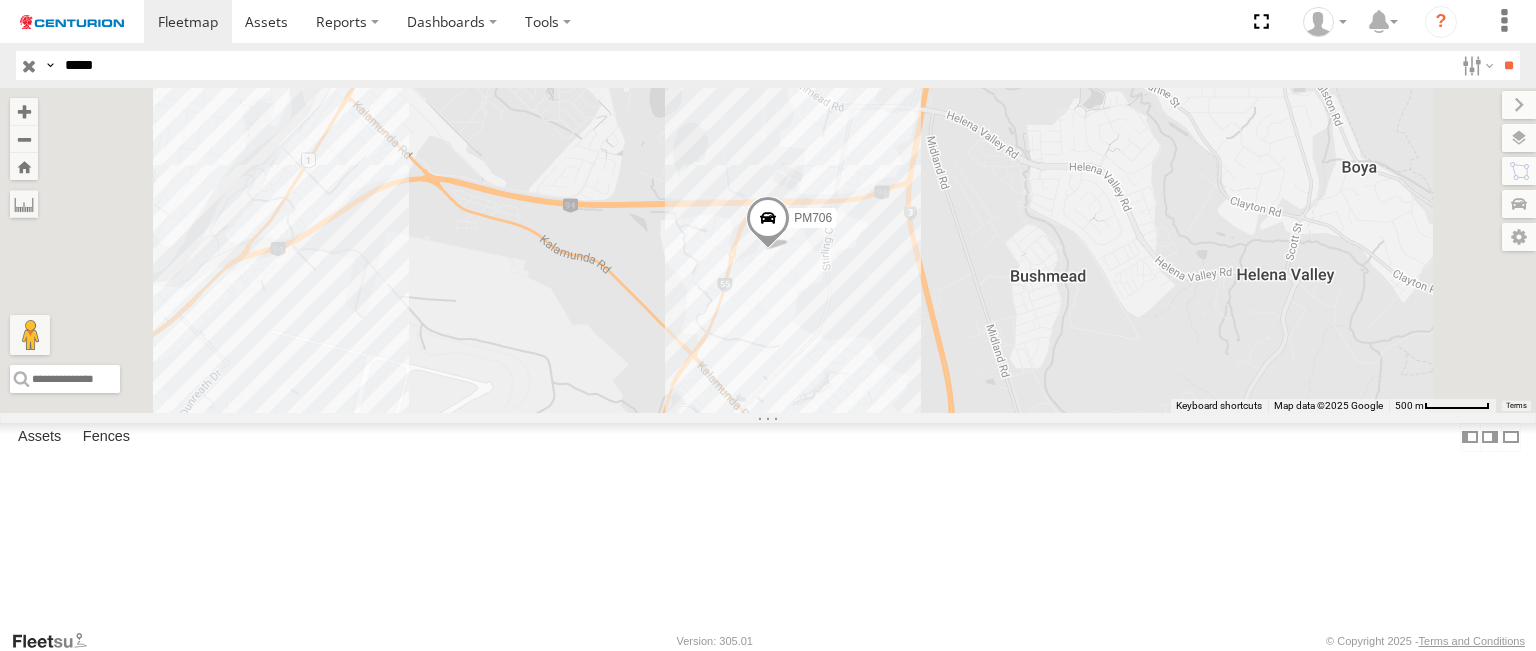 click at bounding box center (768, 224) 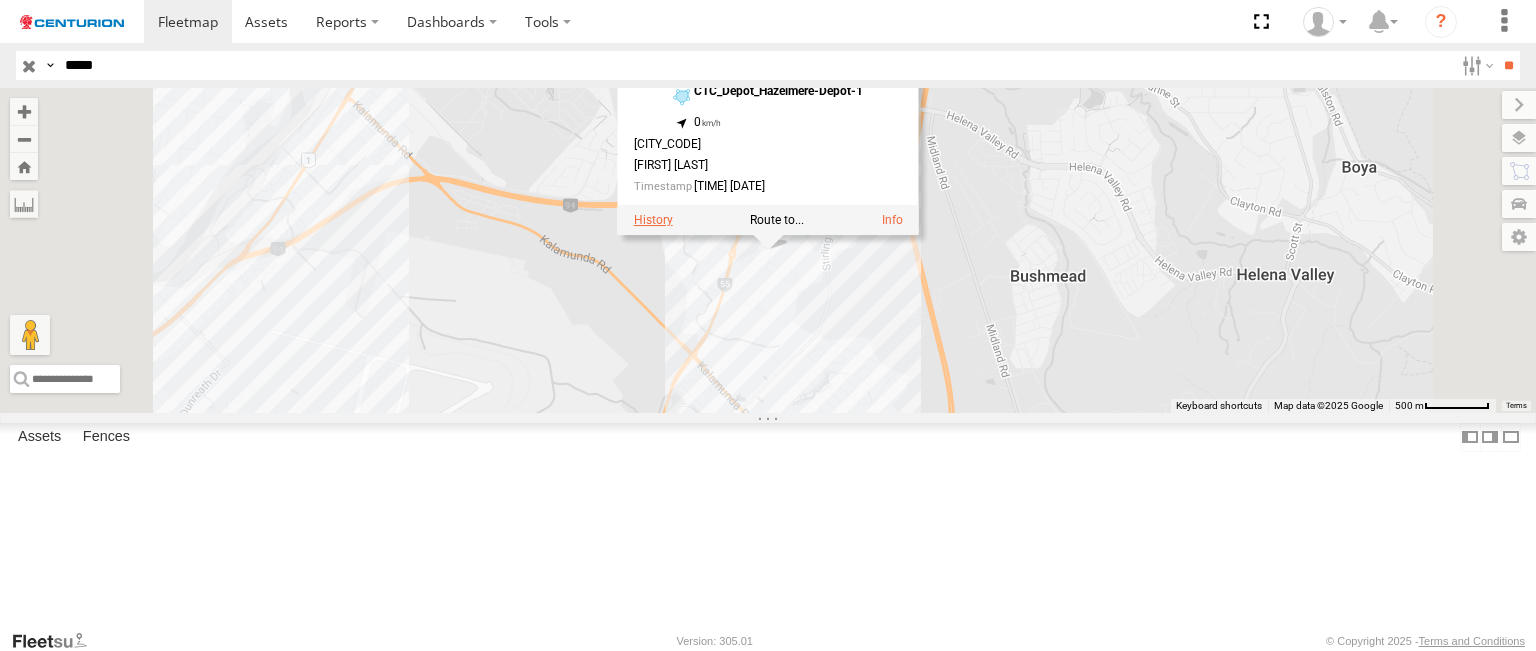 click at bounding box center (653, 221) 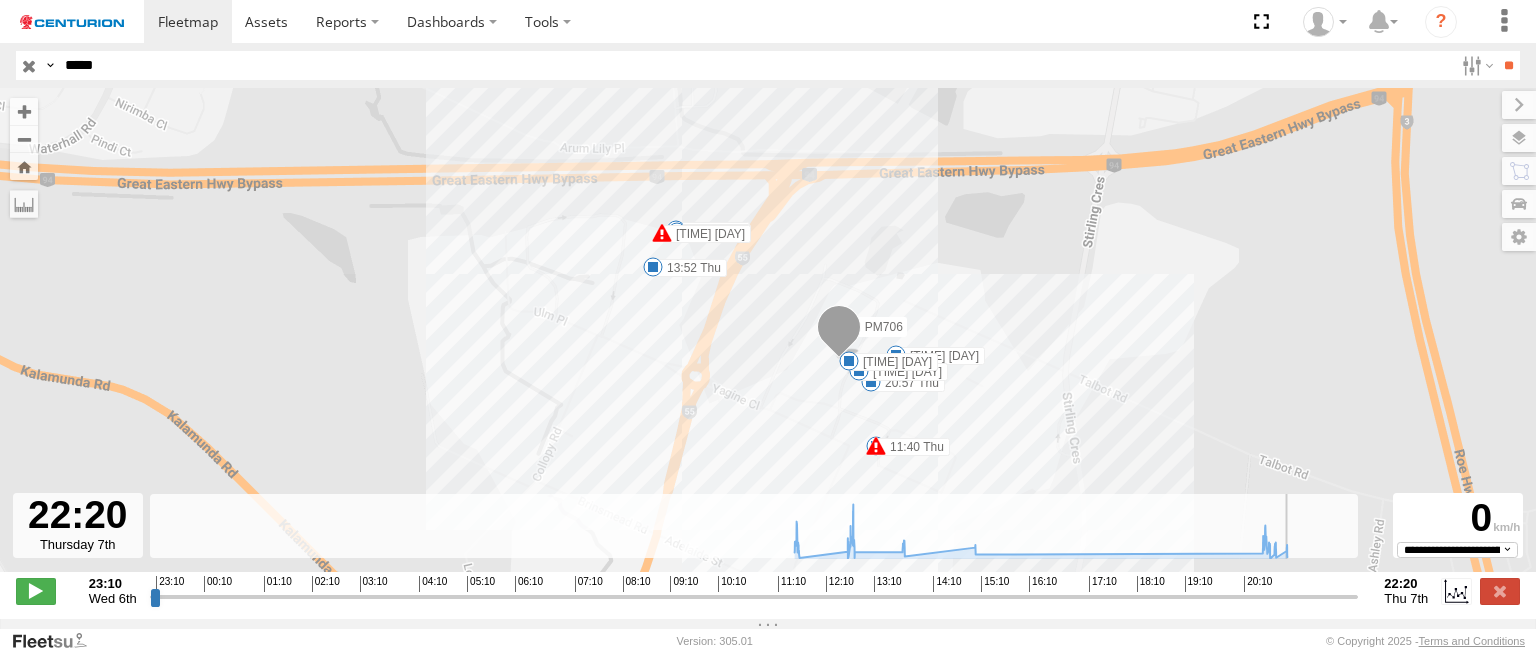 drag, startPoint x: 647, startPoint y: 601, endPoint x: 1429, endPoint y: 584, distance: 782.18475 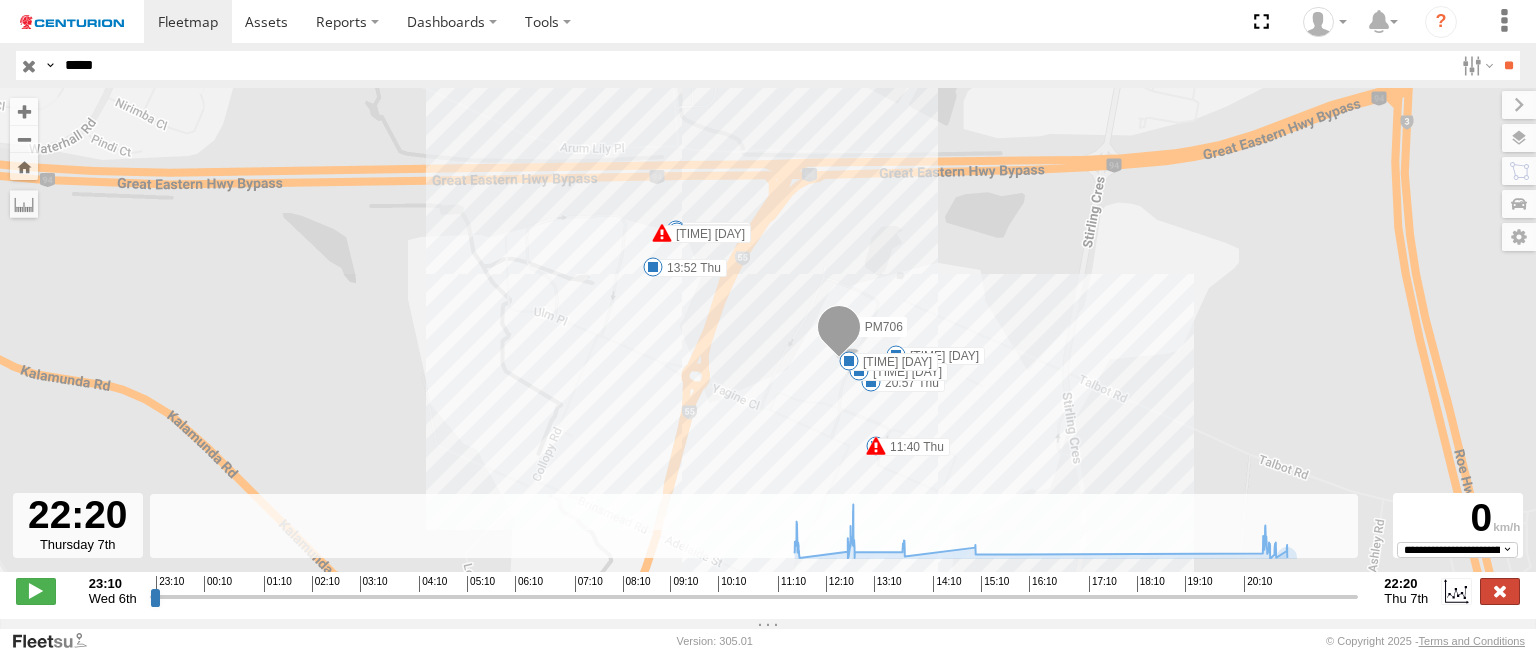 click at bounding box center (1500, 591) 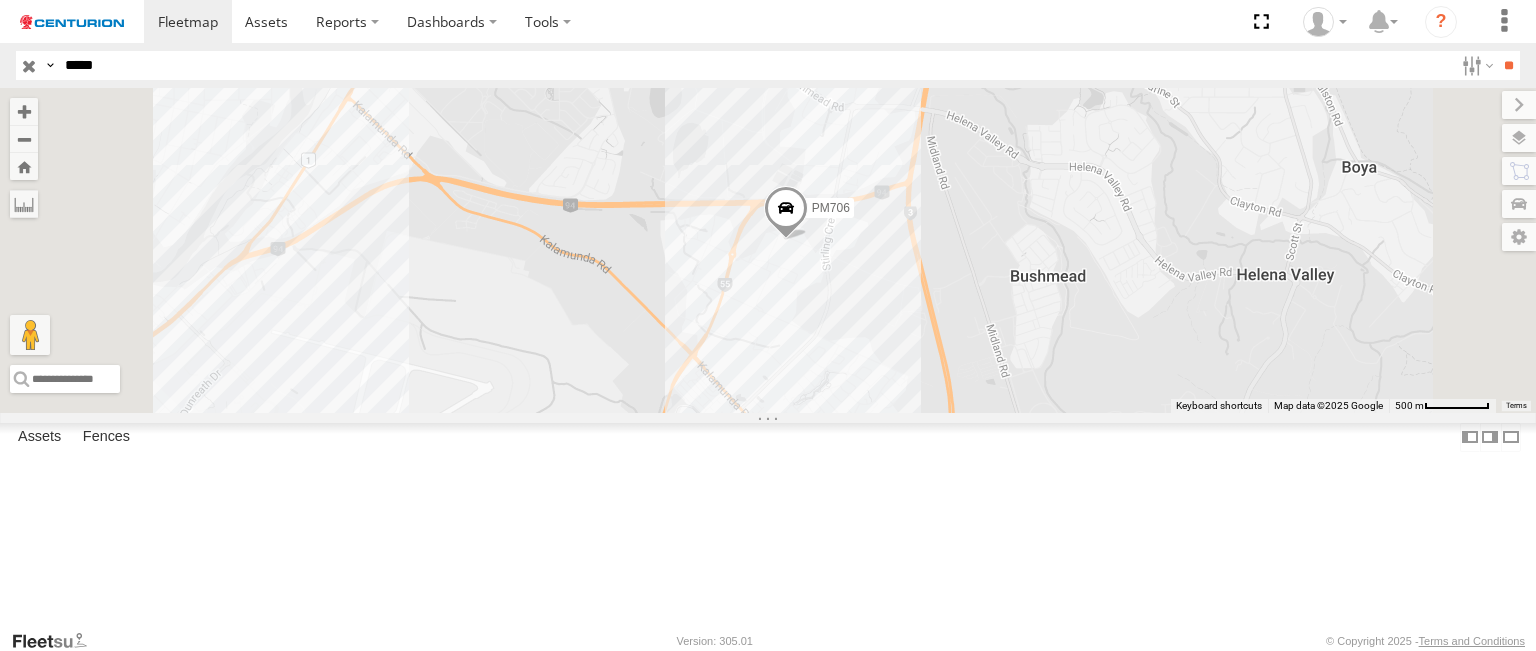 click at bounding box center [786, 213] 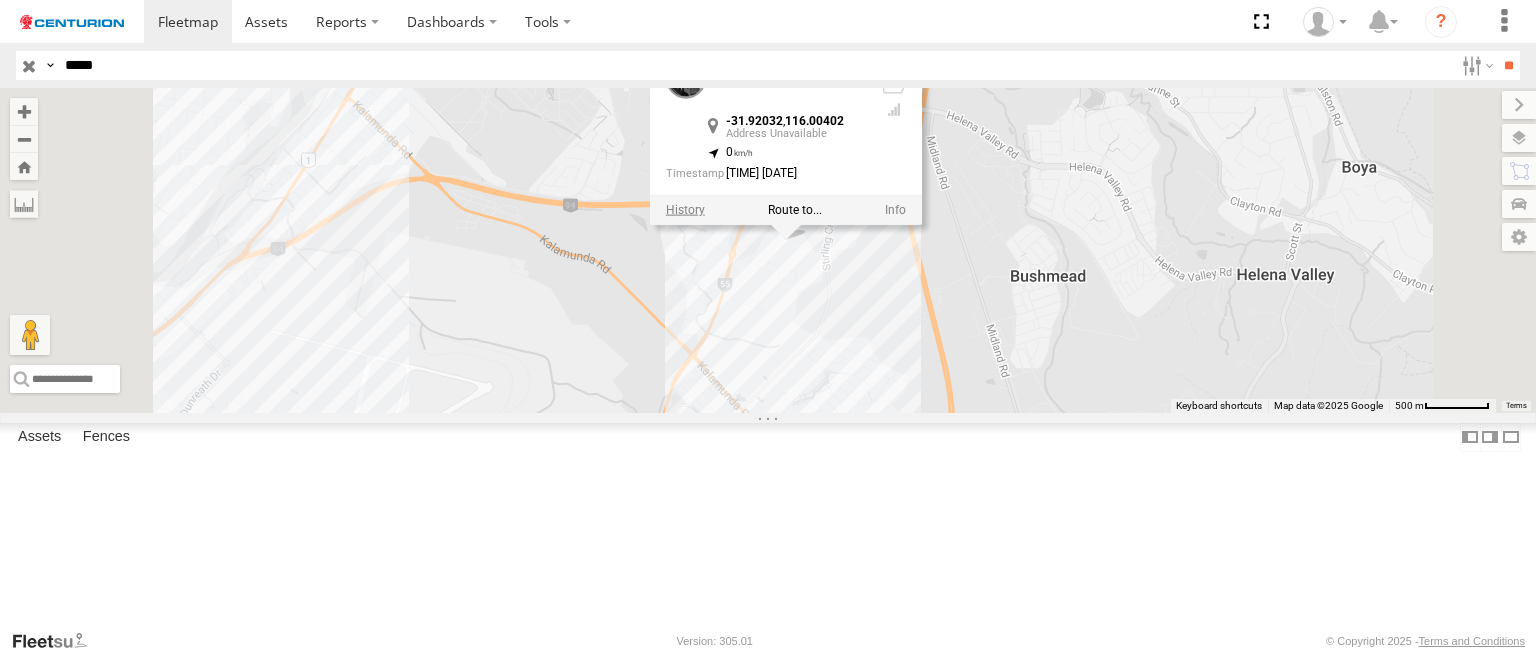 click at bounding box center (685, 210) 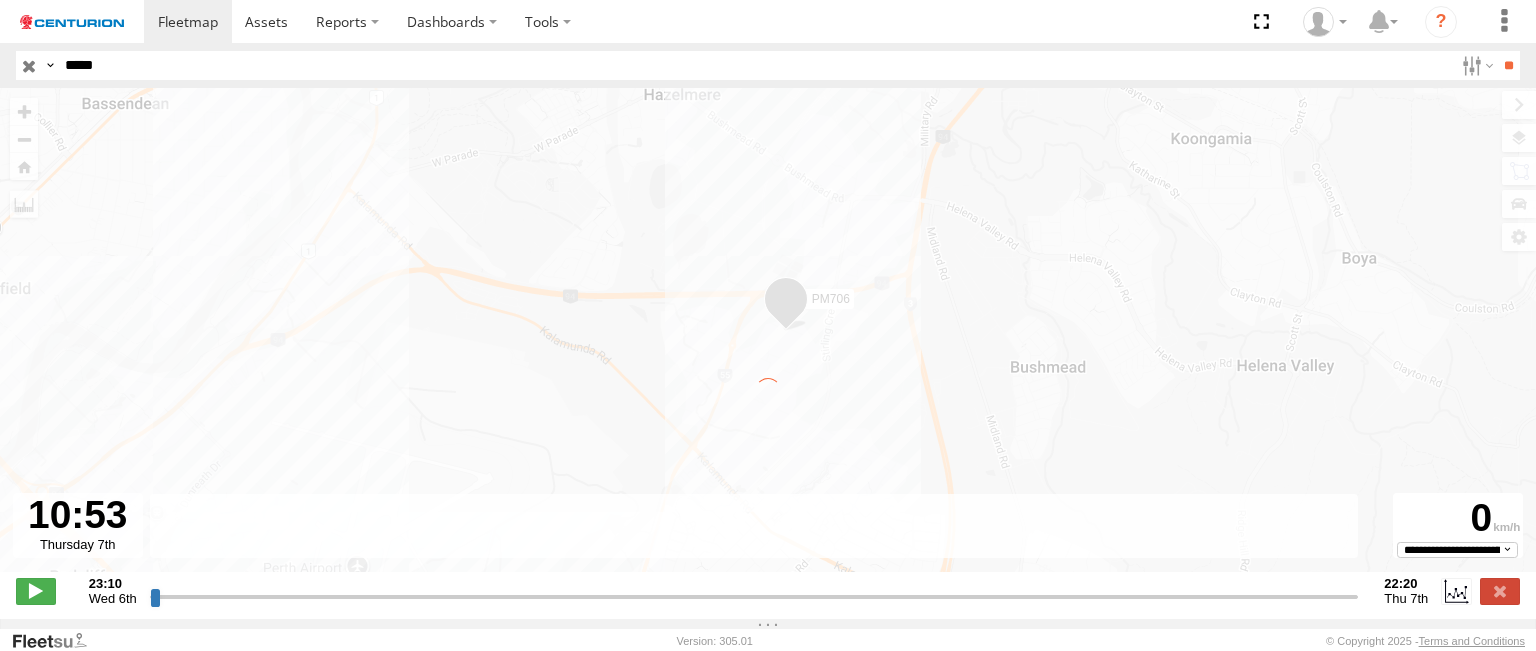 click at bounding box center [754, 596] 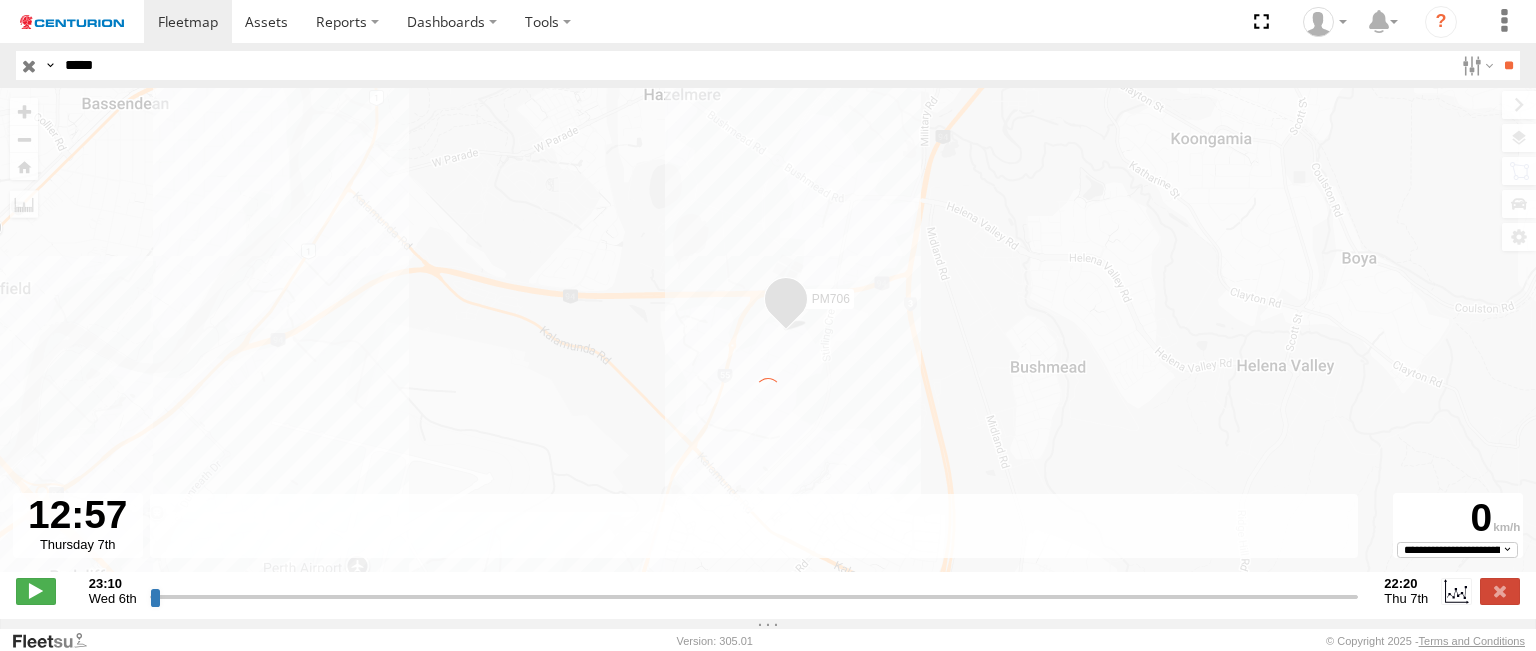 drag, startPoint x: 760, startPoint y: 605, endPoint x: 868, endPoint y: 621, distance: 109.17875 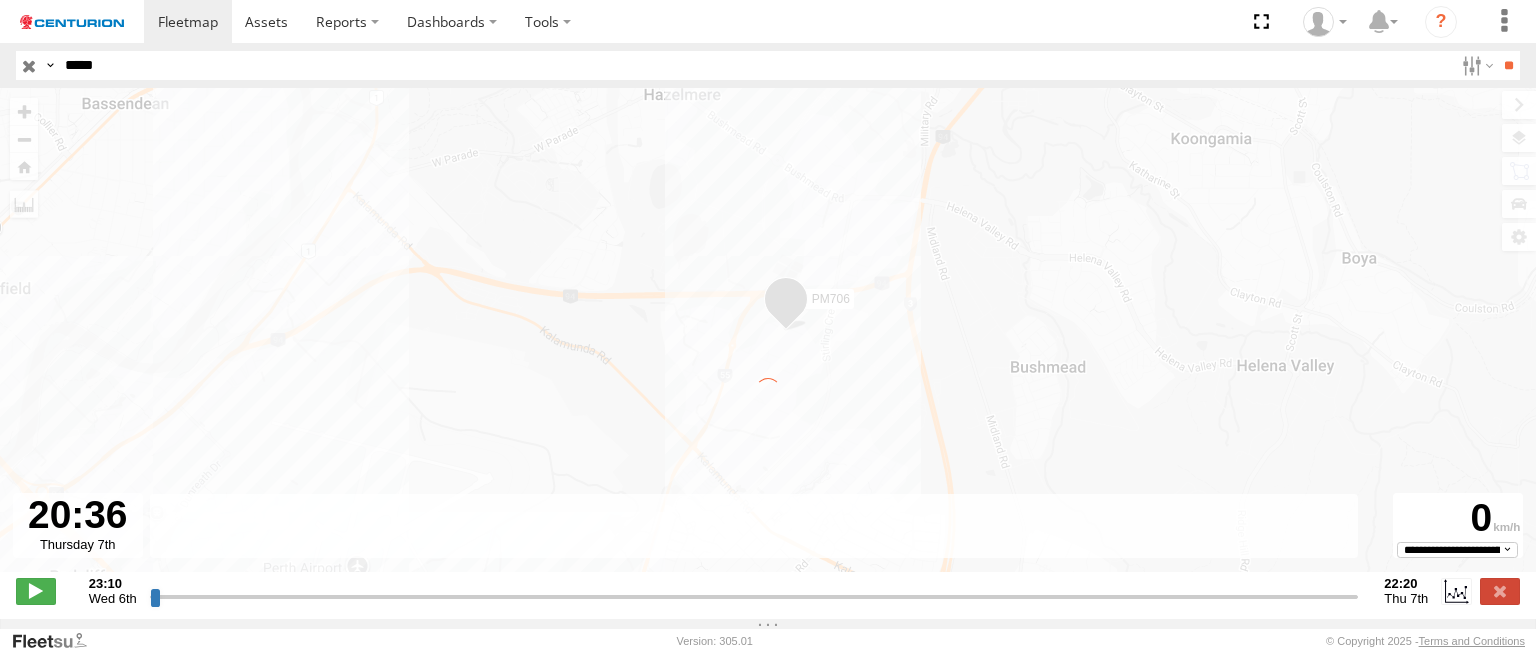 drag, startPoint x: 870, startPoint y: 609, endPoint x: 1297, endPoint y: 604, distance: 427.02927 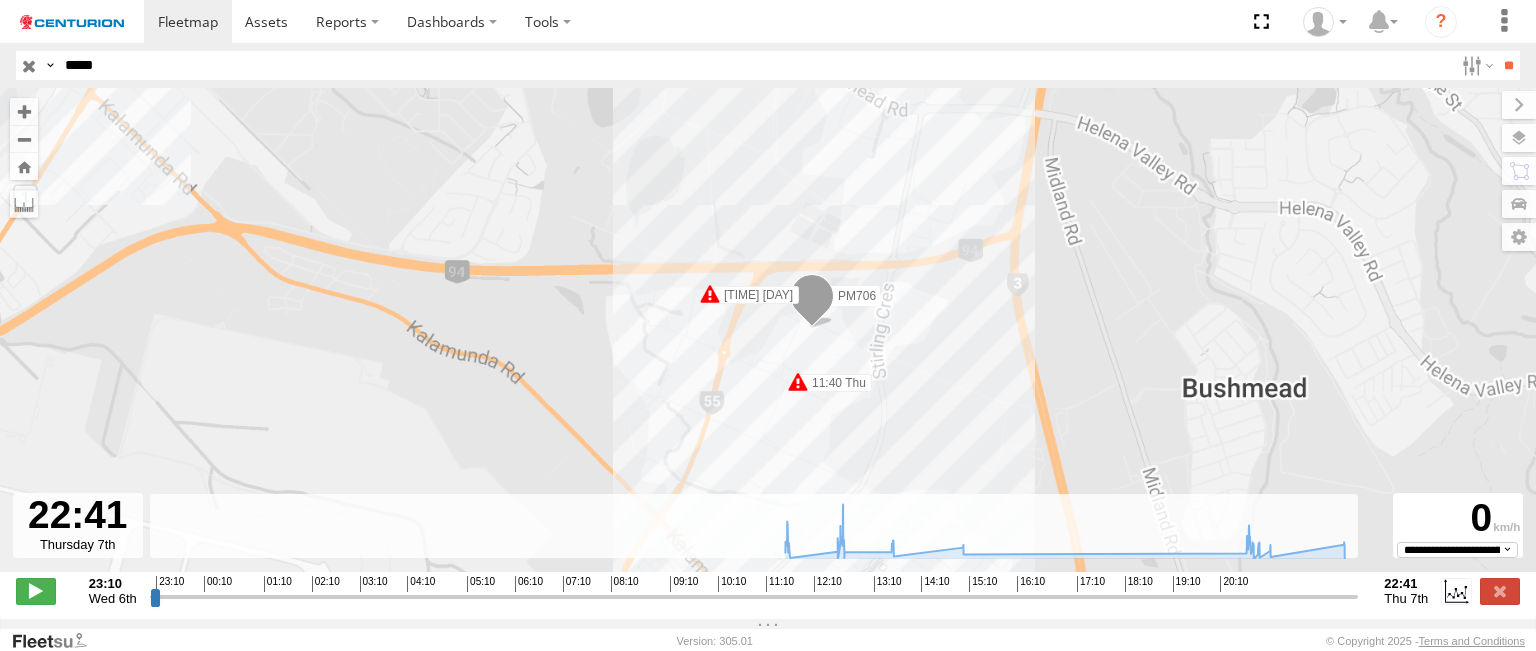 drag, startPoint x: 1297, startPoint y: 604, endPoint x: 1371, endPoint y: 611, distance: 74.330345 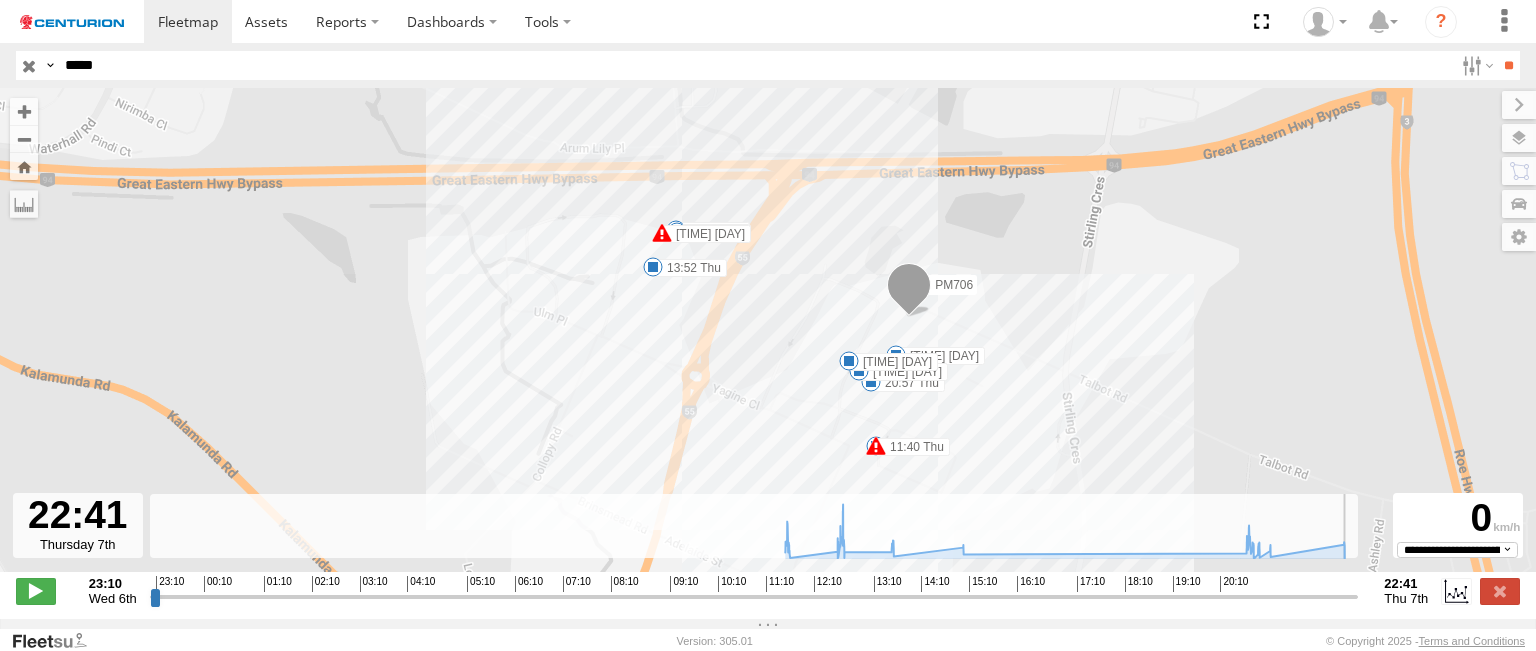 click at bounding box center [754, 596] 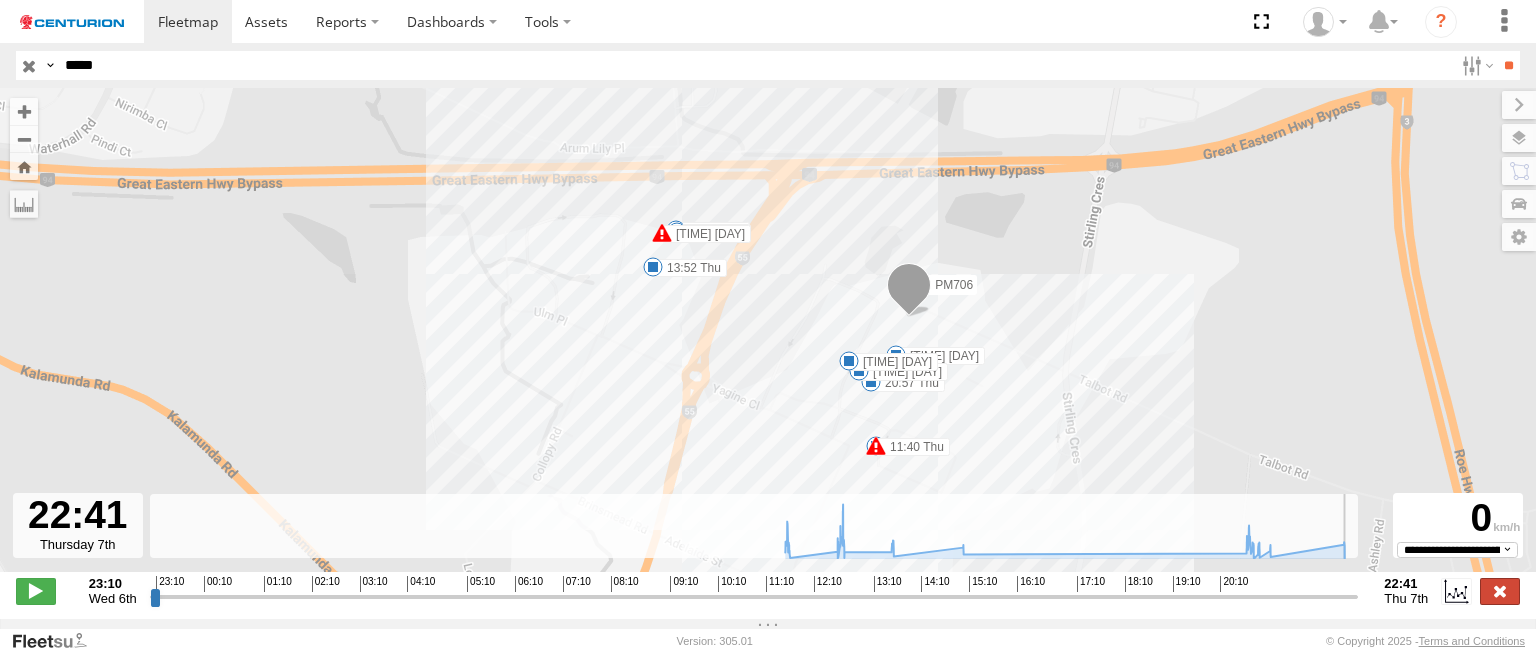 click at bounding box center [1500, 591] 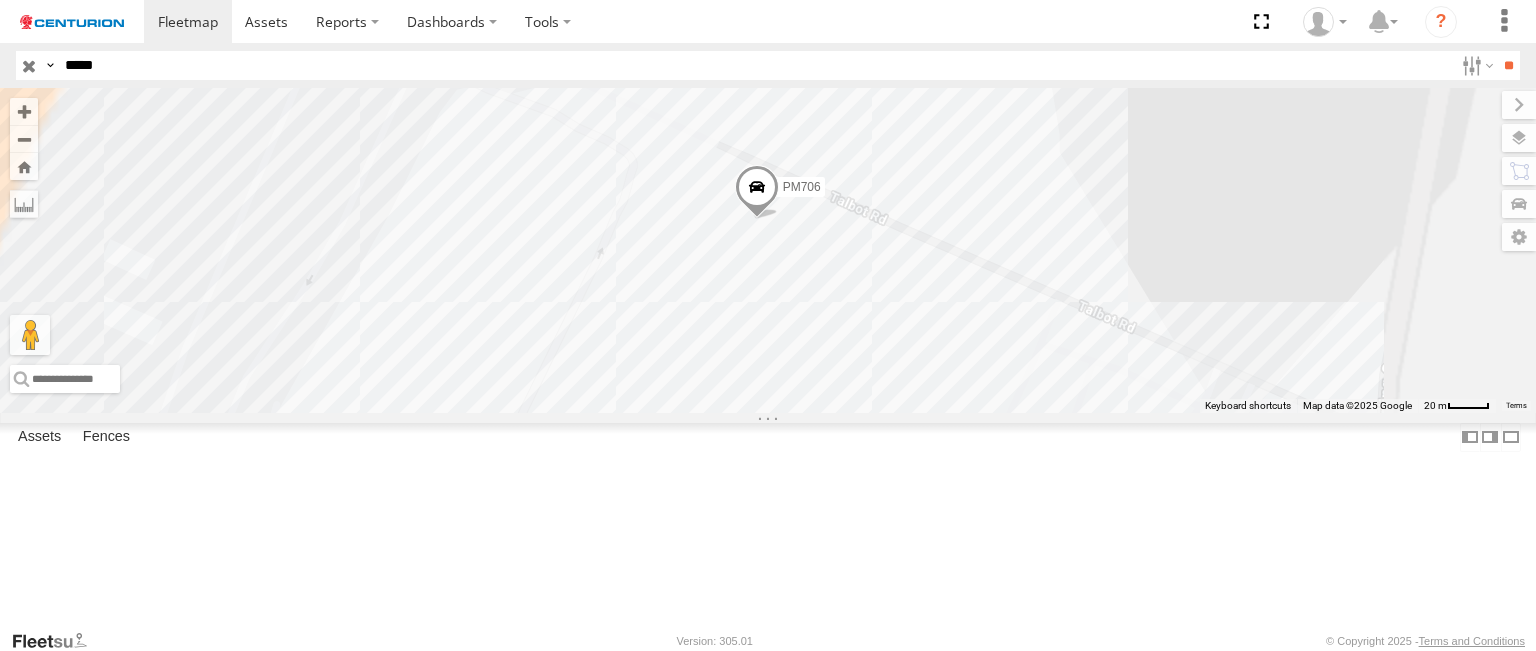 drag, startPoint x: 1081, startPoint y: 429, endPoint x: 898, endPoint y: 175, distance: 313.0575 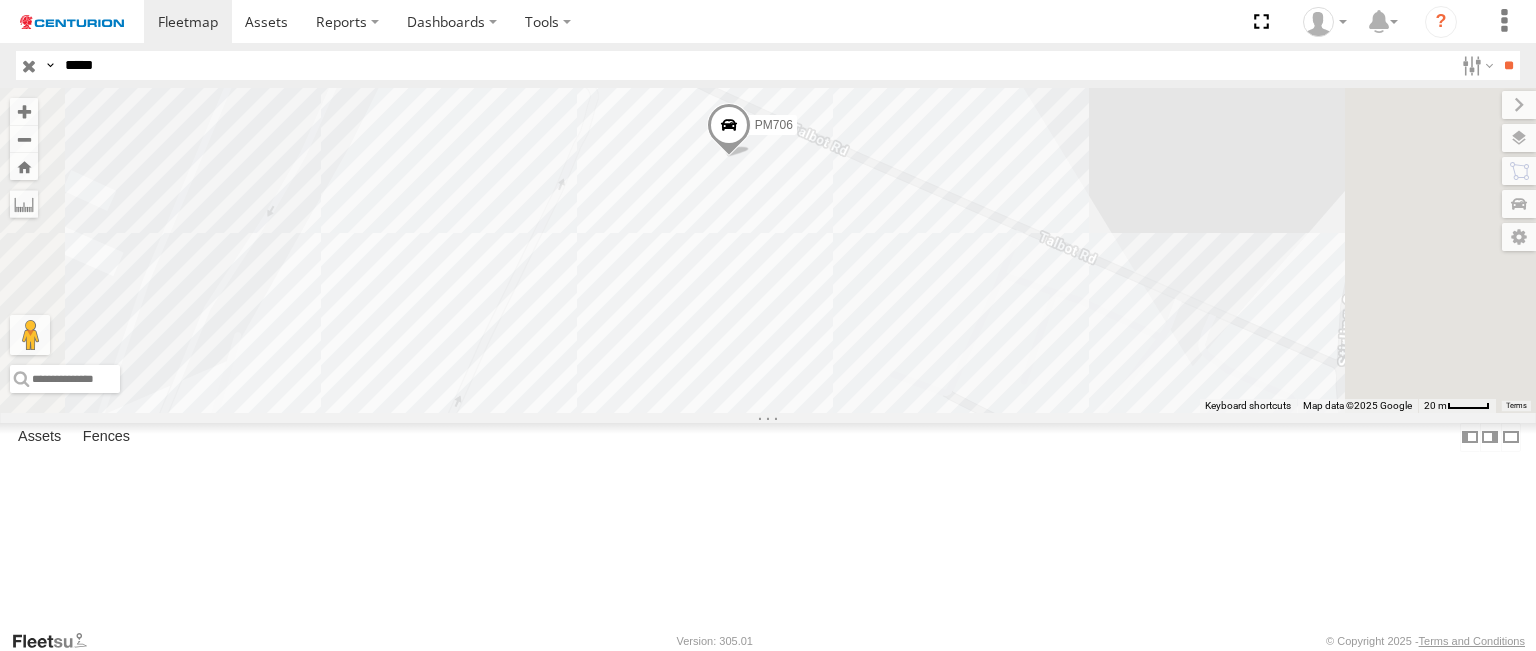 click at bounding box center [729, 131] 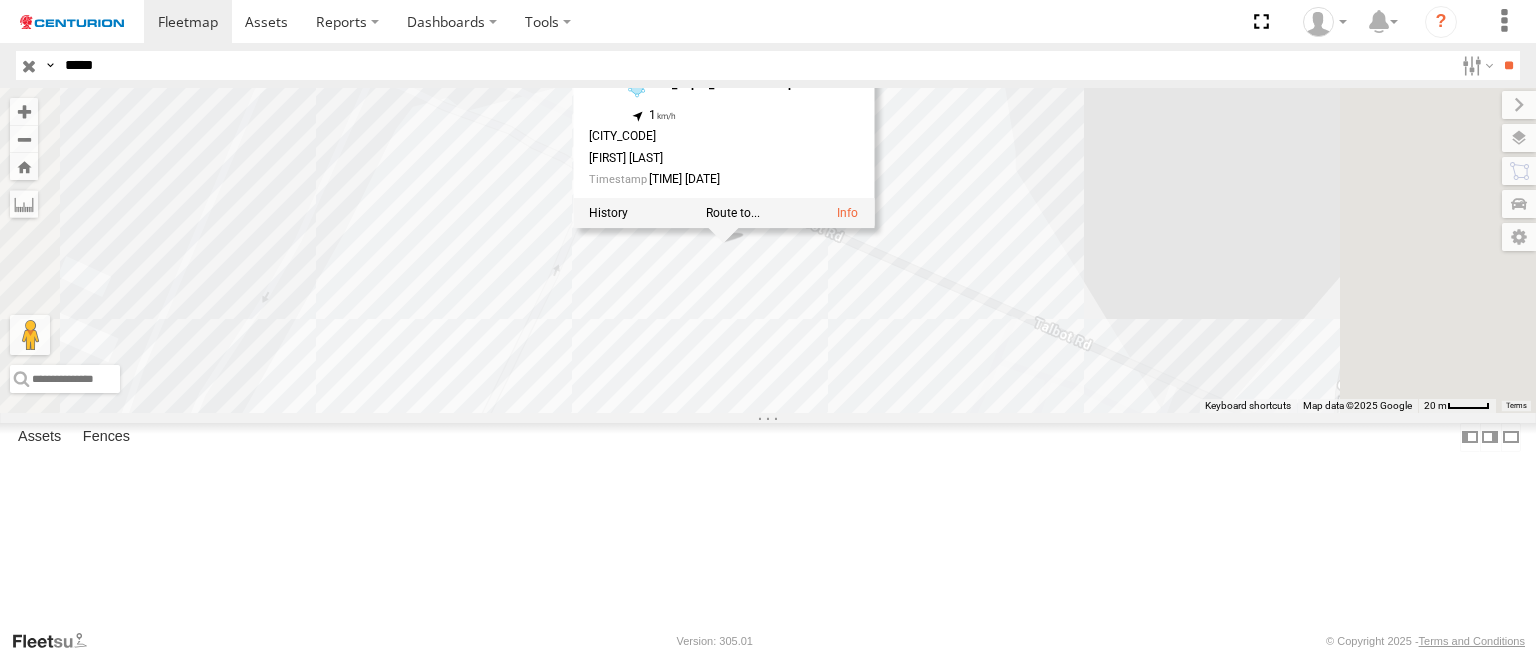 drag, startPoint x: 931, startPoint y: 296, endPoint x: 925, endPoint y: 415, distance: 119.15116 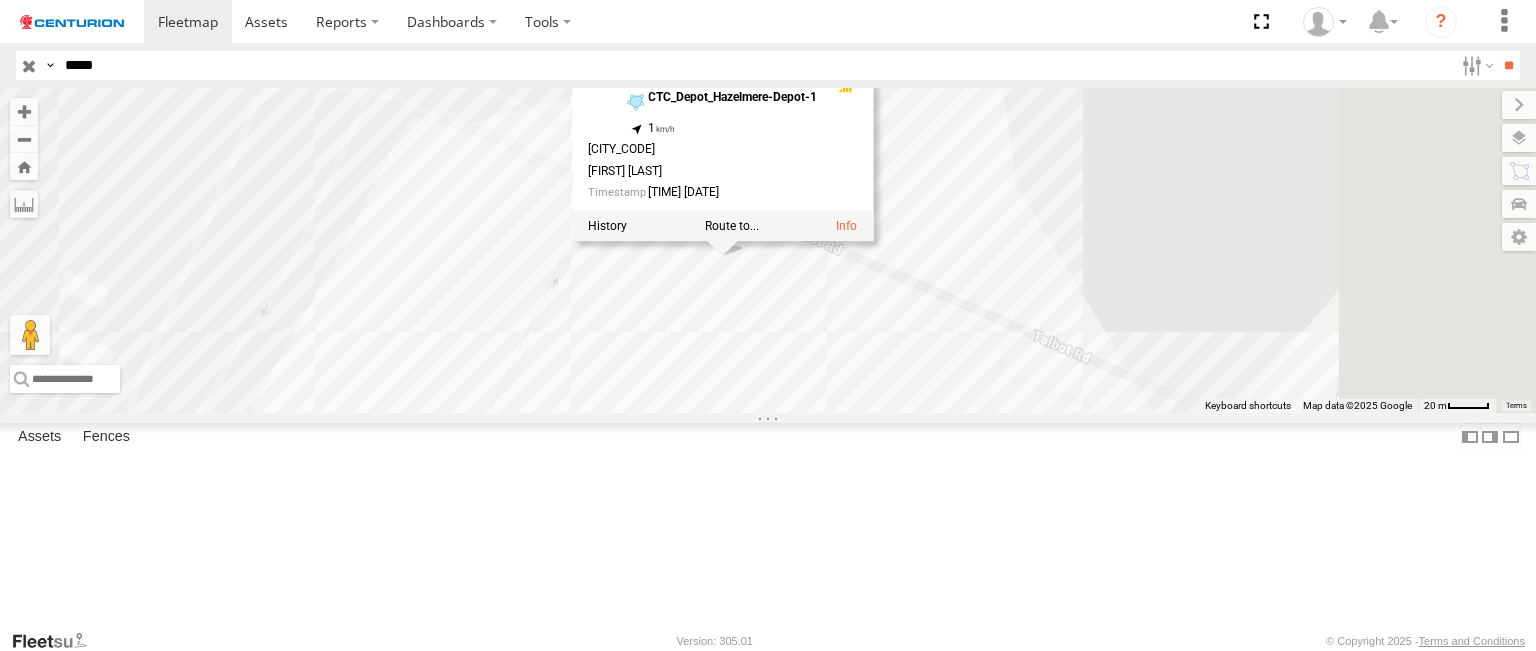 click on "PM706 PM706 Branch Carnarvon CTC_Depot_[CITY]-Depot-1 -31.92035 ,  116.00408 1 2664185-[CITY] [FIRST] [LAST] 22:42:44 07/08/2025" at bounding box center (768, 250) 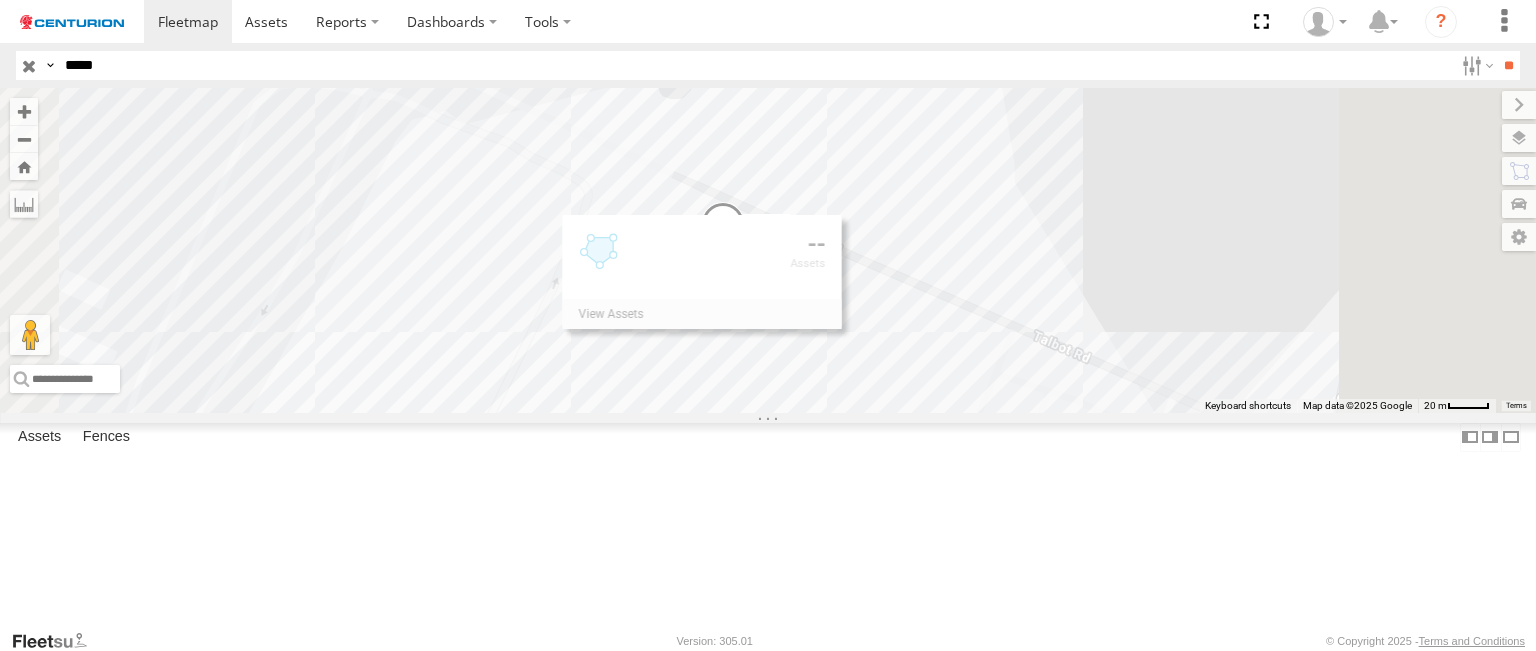 click on "PM706" at bounding box center [768, 250] 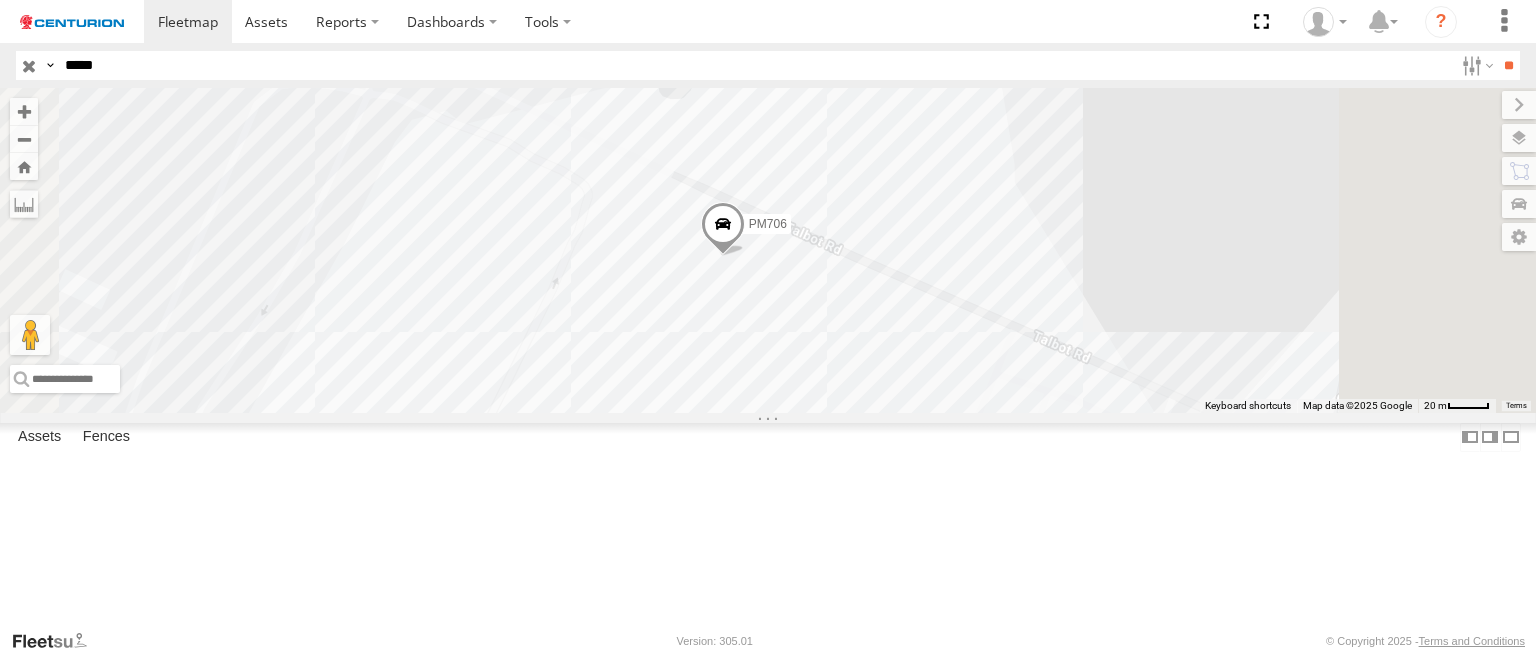 click at bounding box center (723, 230) 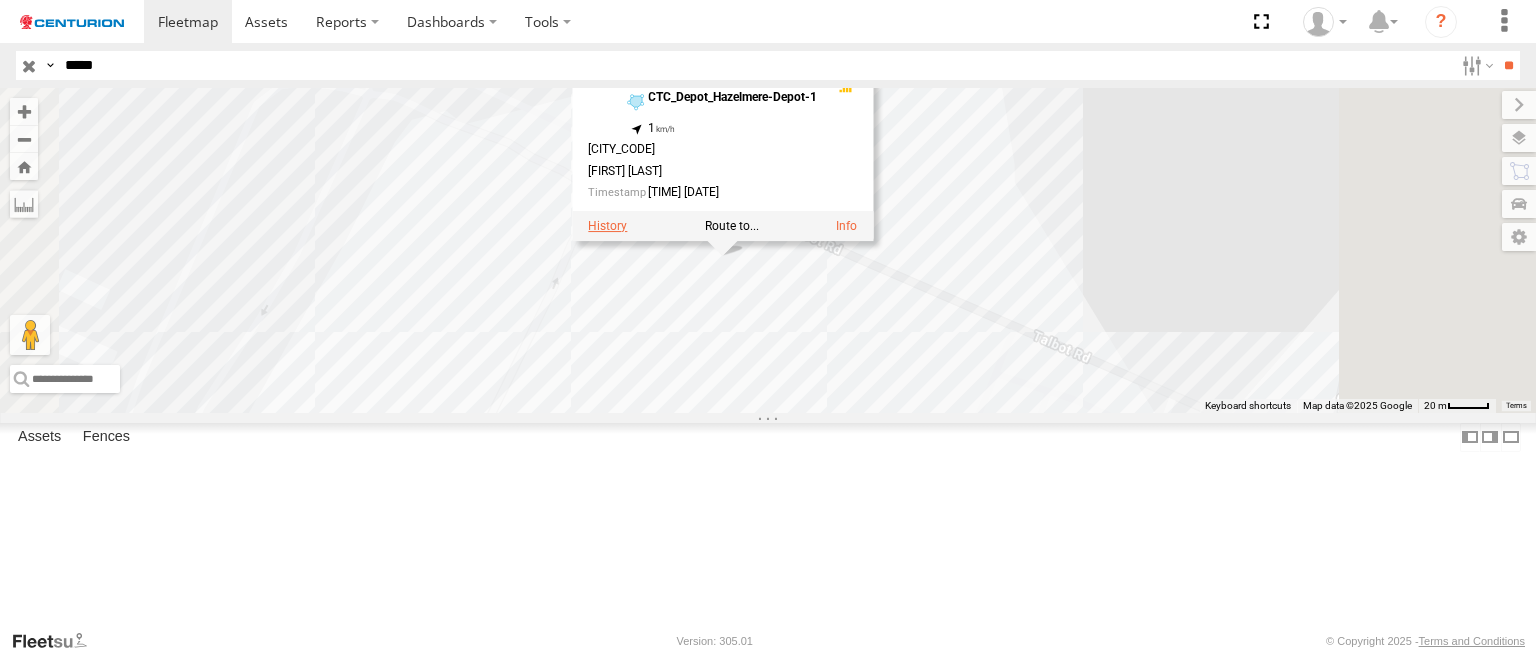 click at bounding box center (607, 227) 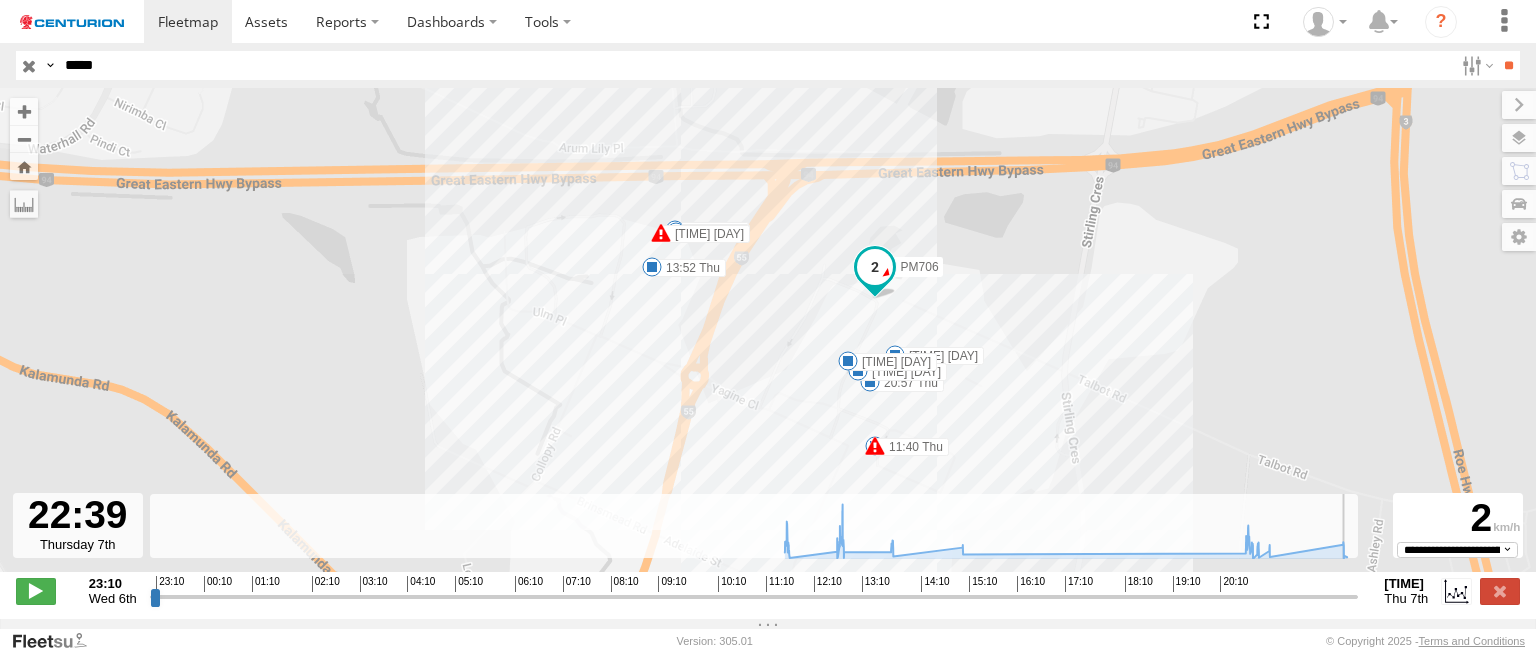 drag, startPoint x: 846, startPoint y: 608, endPoint x: 1349, endPoint y: 633, distance: 503.62088 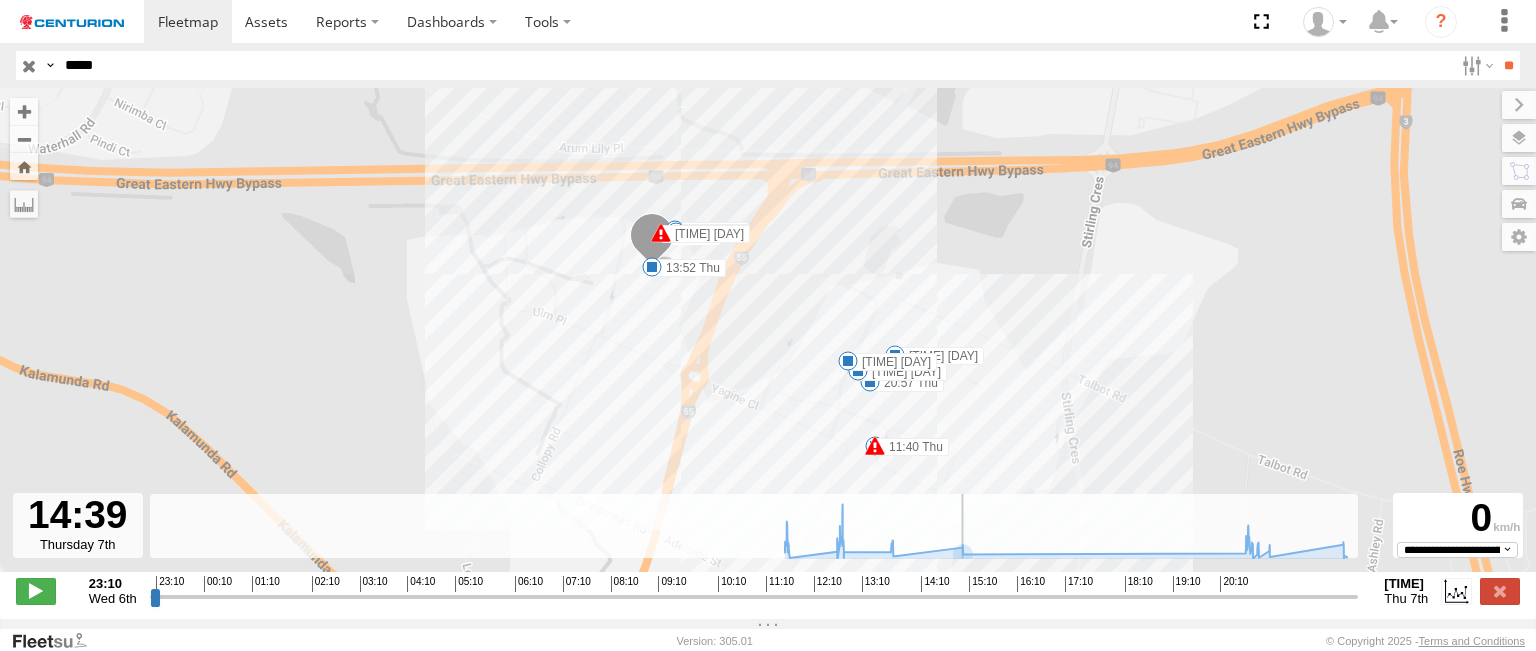 drag, startPoint x: 839, startPoint y: 603, endPoint x: 974, endPoint y: 614, distance: 135.4474 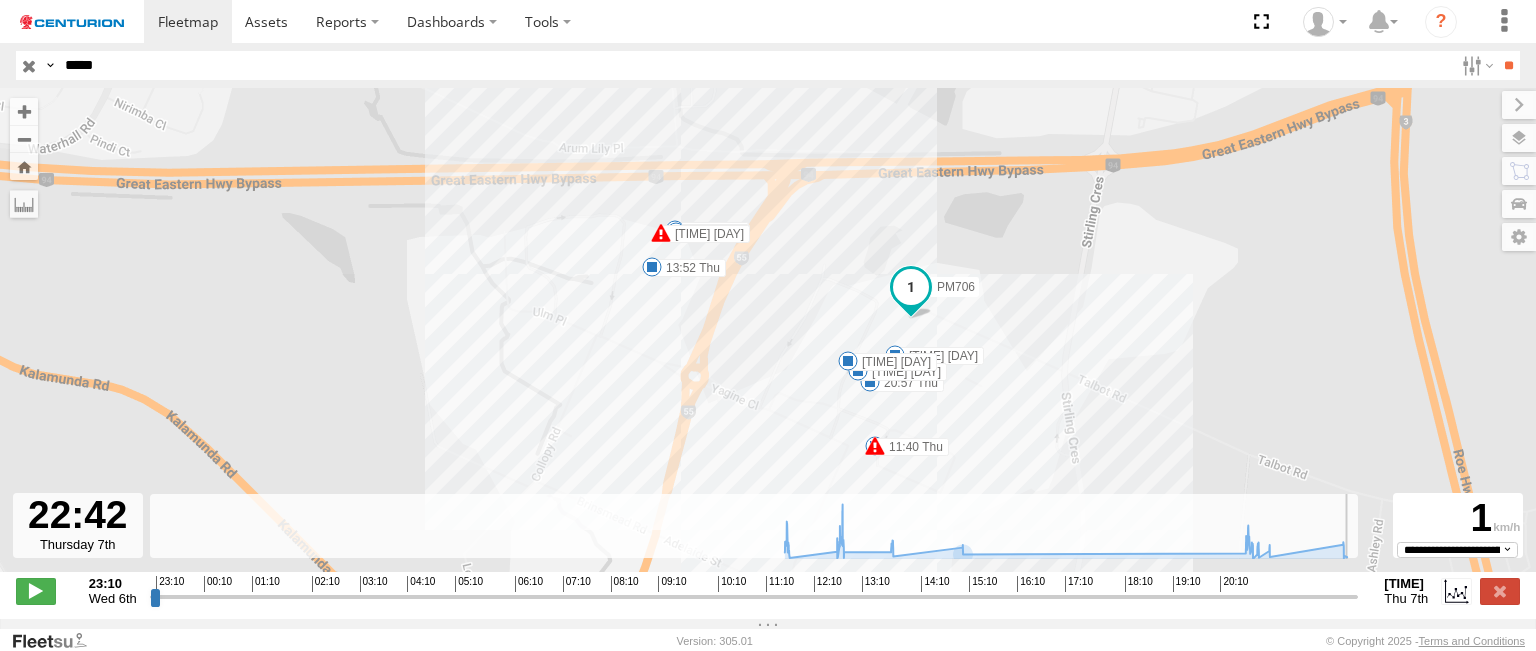 drag, startPoint x: 972, startPoint y: 607, endPoint x: 1367, endPoint y: 598, distance: 395.1025 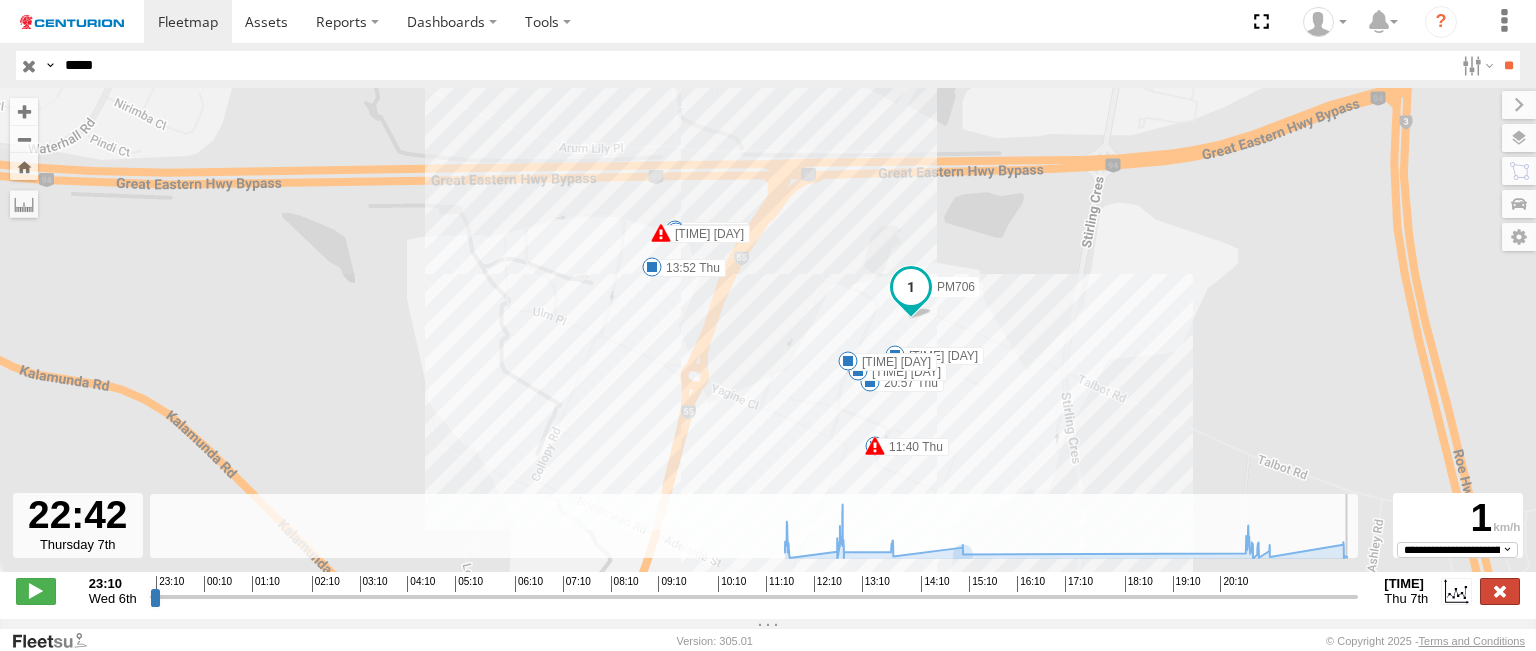 click at bounding box center (1500, 591) 